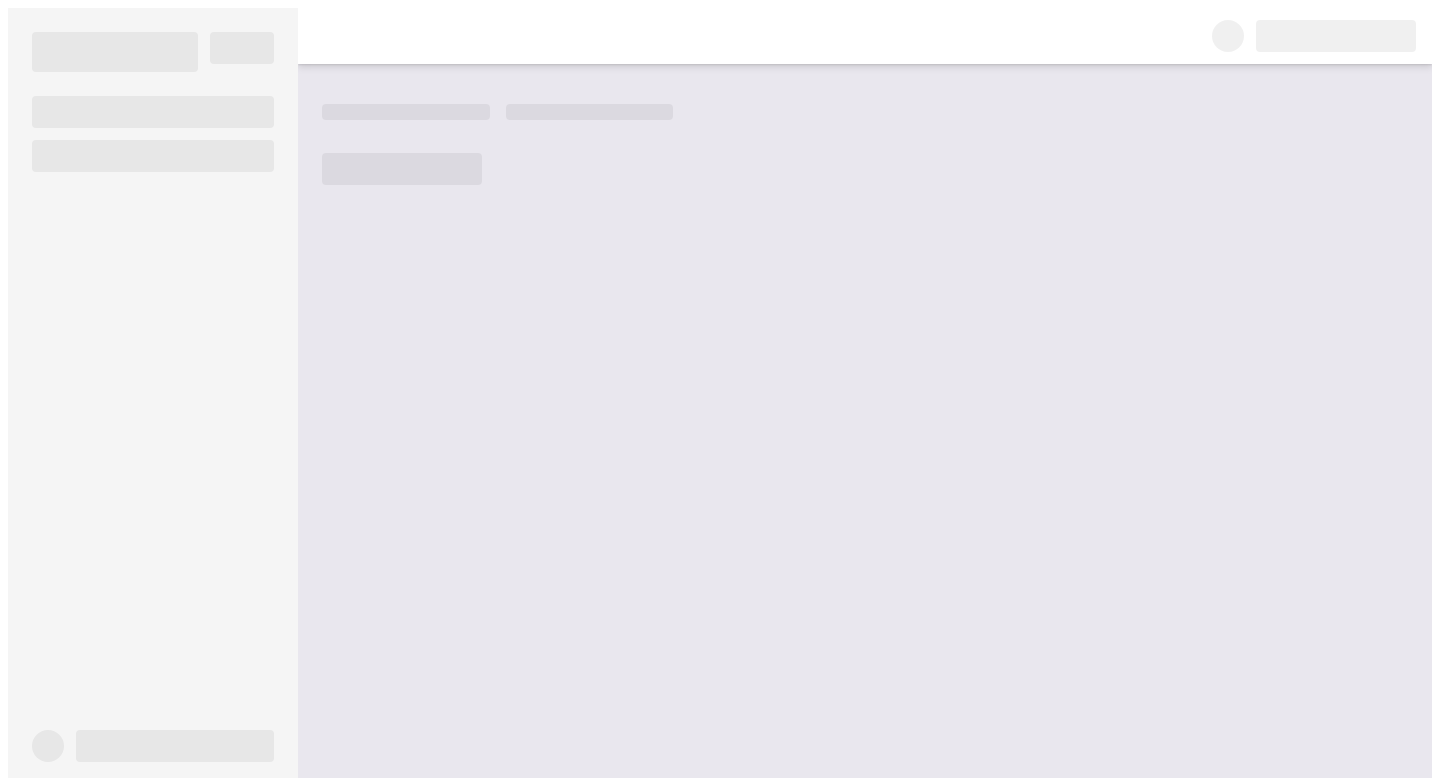 scroll, scrollTop: 0, scrollLeft: 0, axis: both 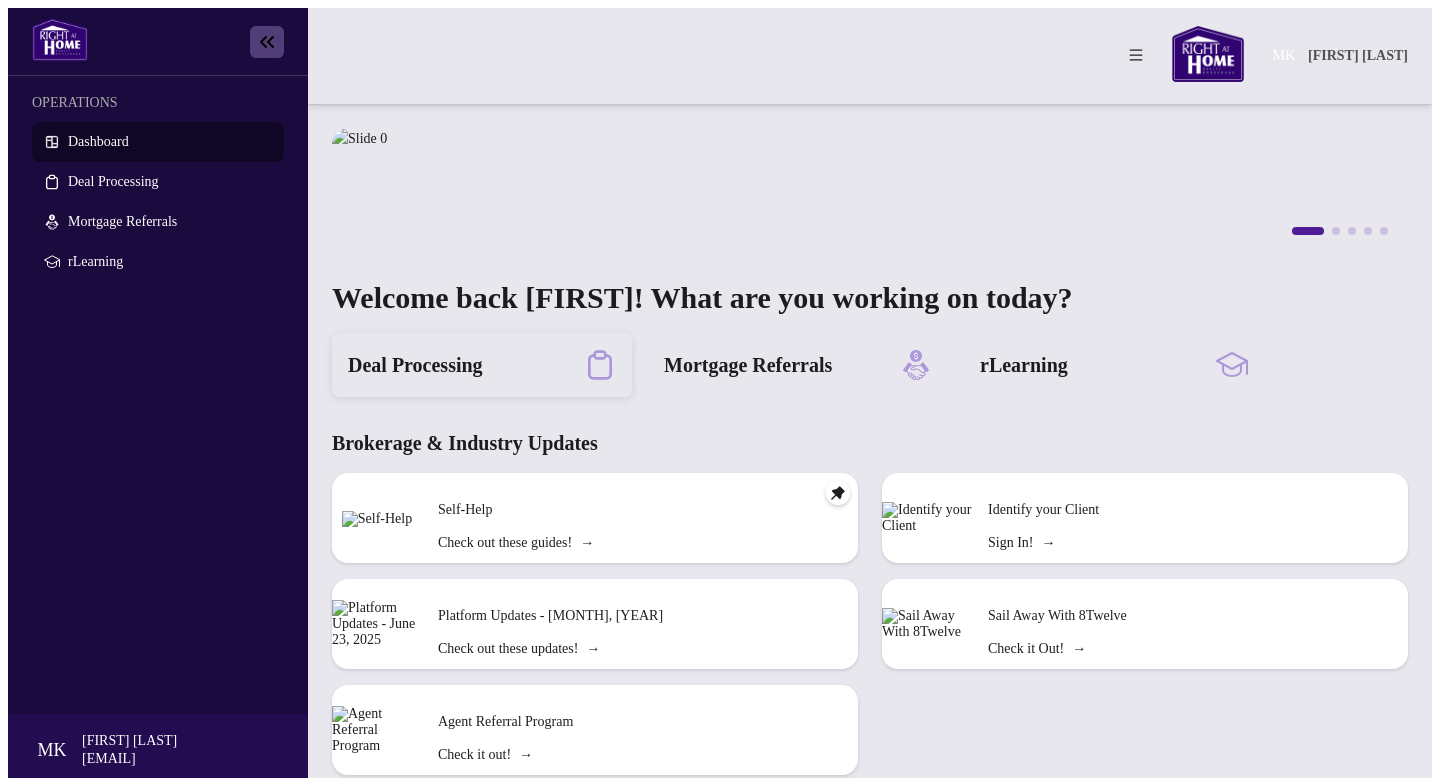 click on "Deal Processing" at bounding box center (415, 365) 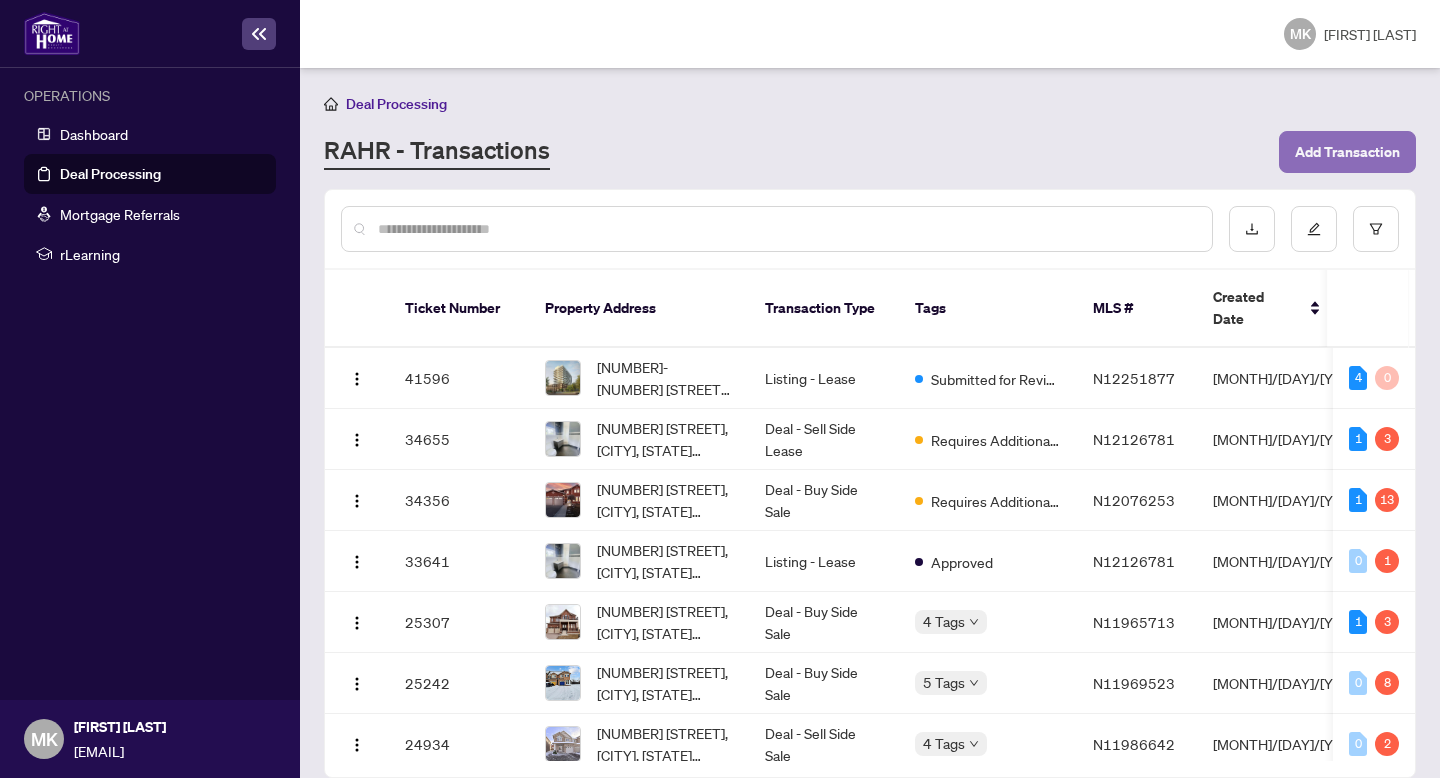 click on "Add Transaction" at bounding box center (1347, 152) 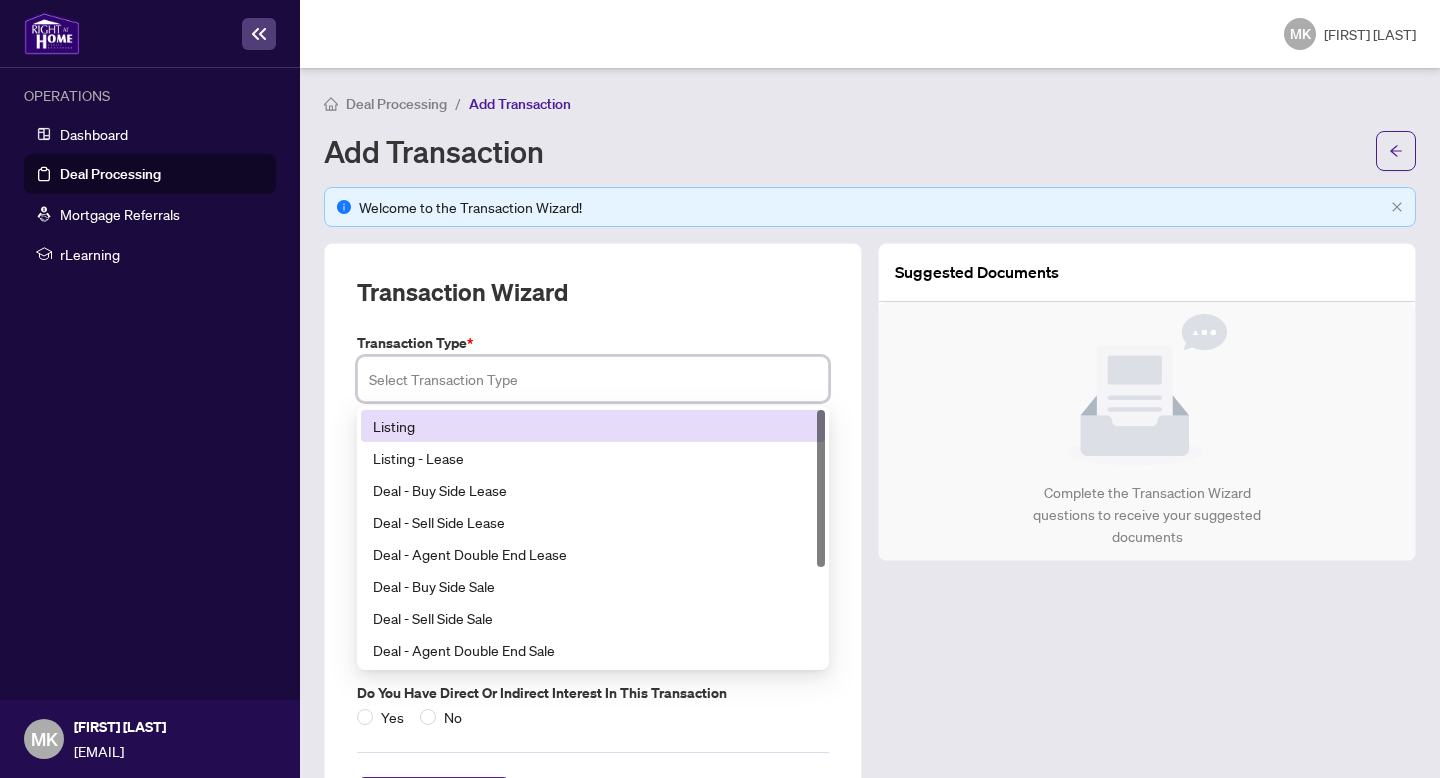 click at bounding box center [593, 379] 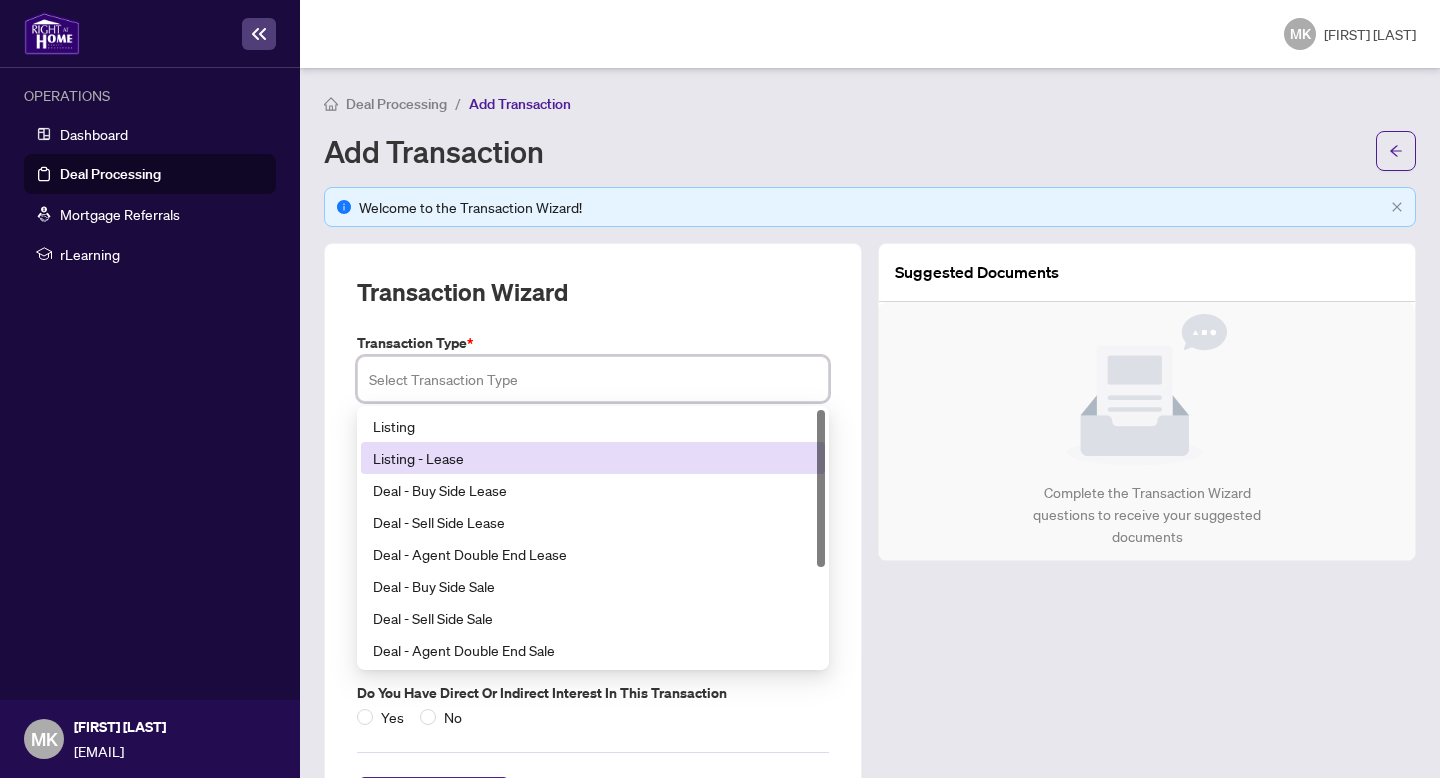 click on "Listing - Lease" at bounding box center (593, 458) 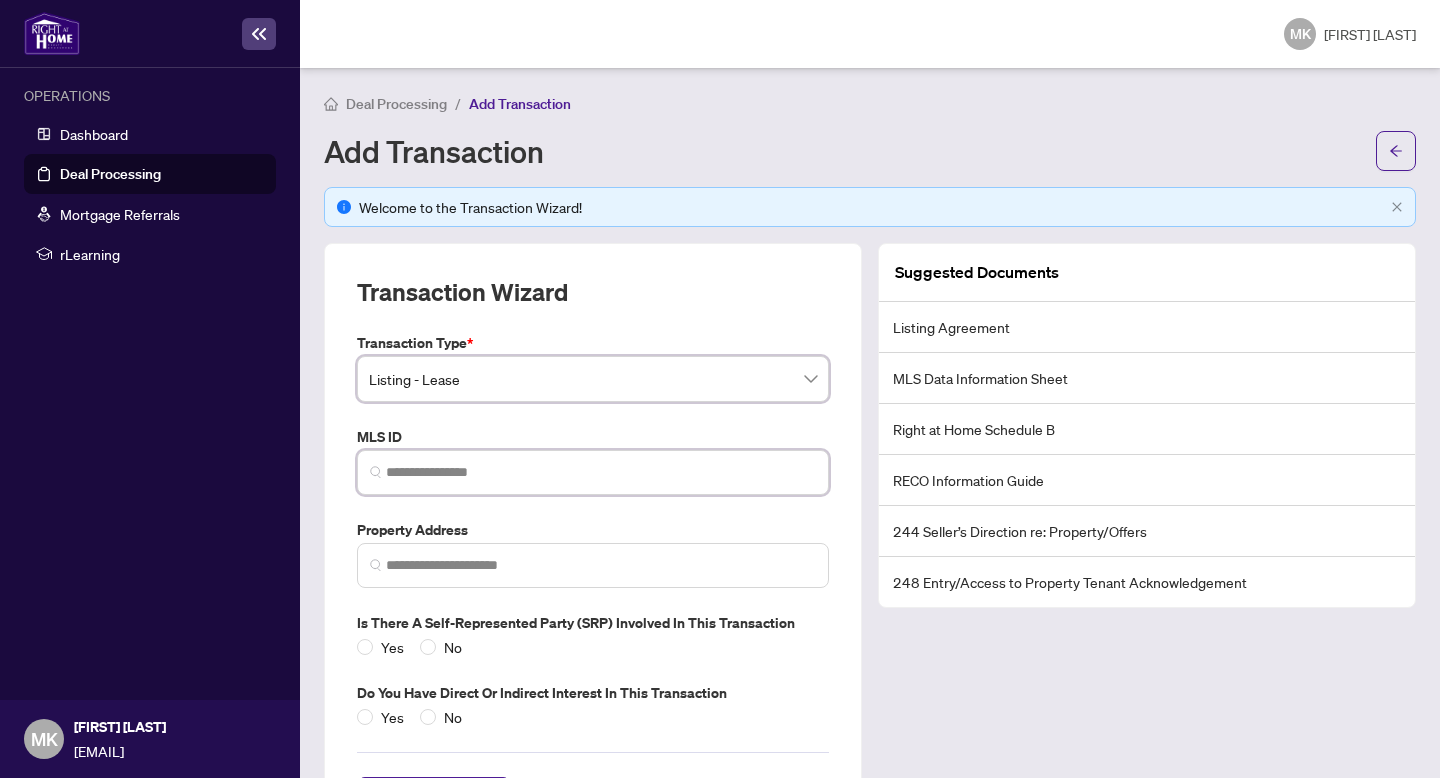 click at bounding box center [601, 472] 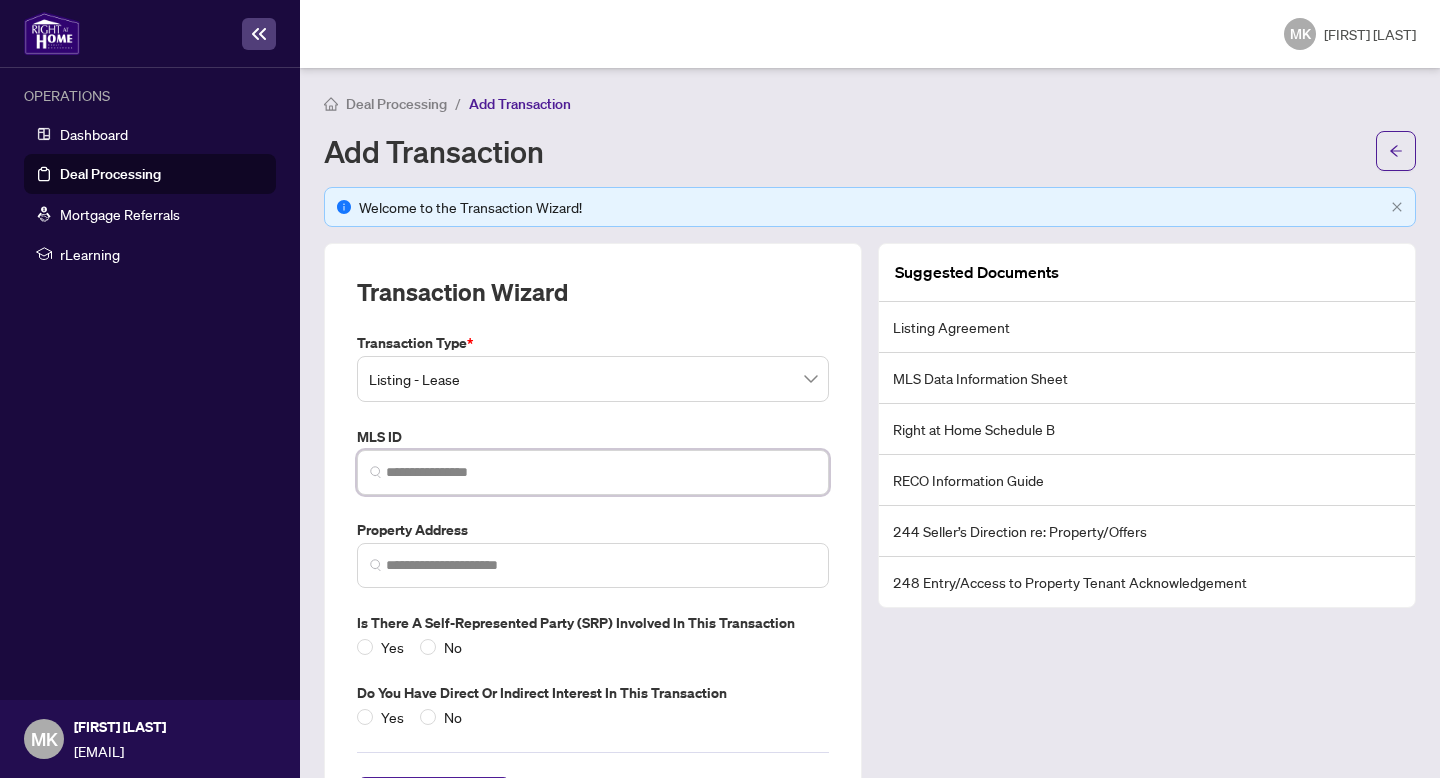 paste on "*********" 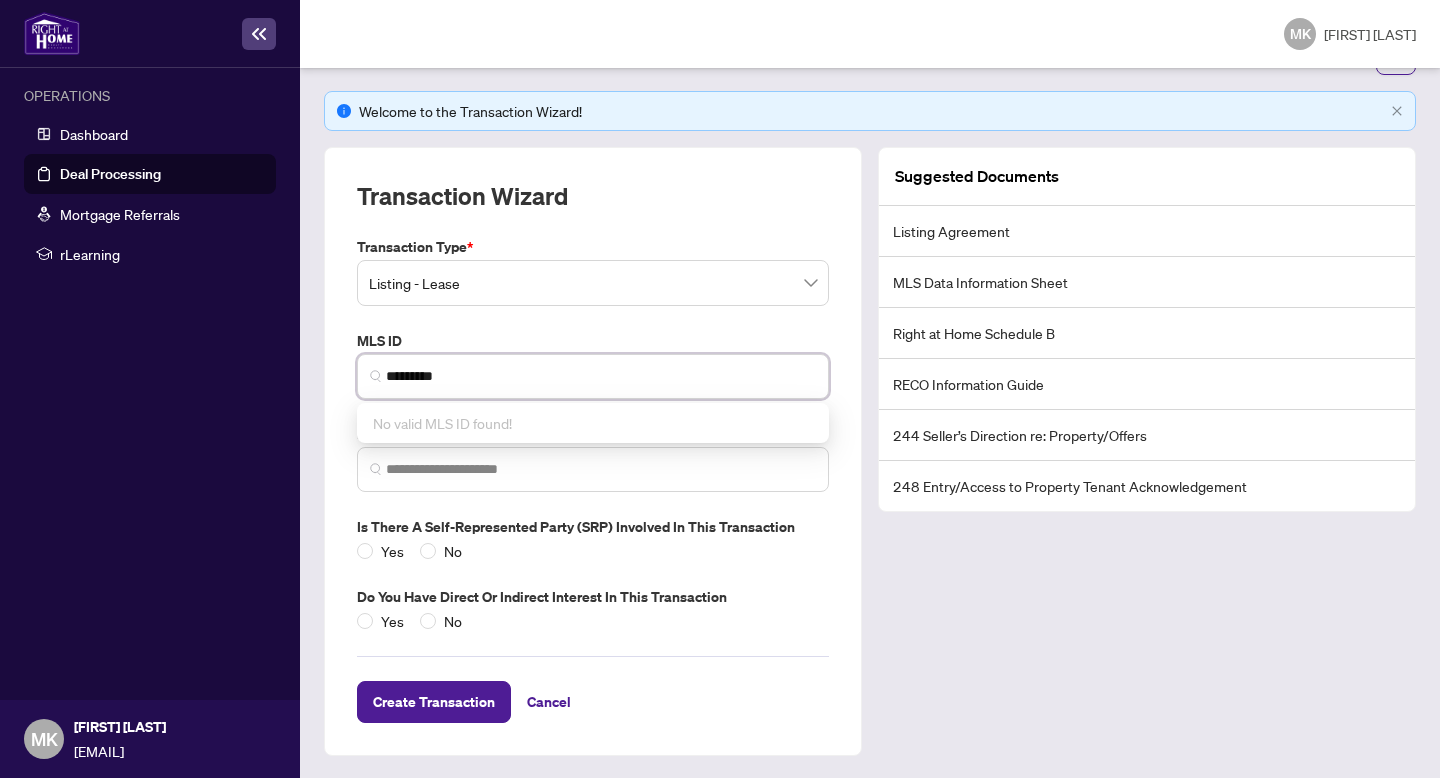 scroll, scrollTop: 97, scrollLeft: 0, axis: vertical 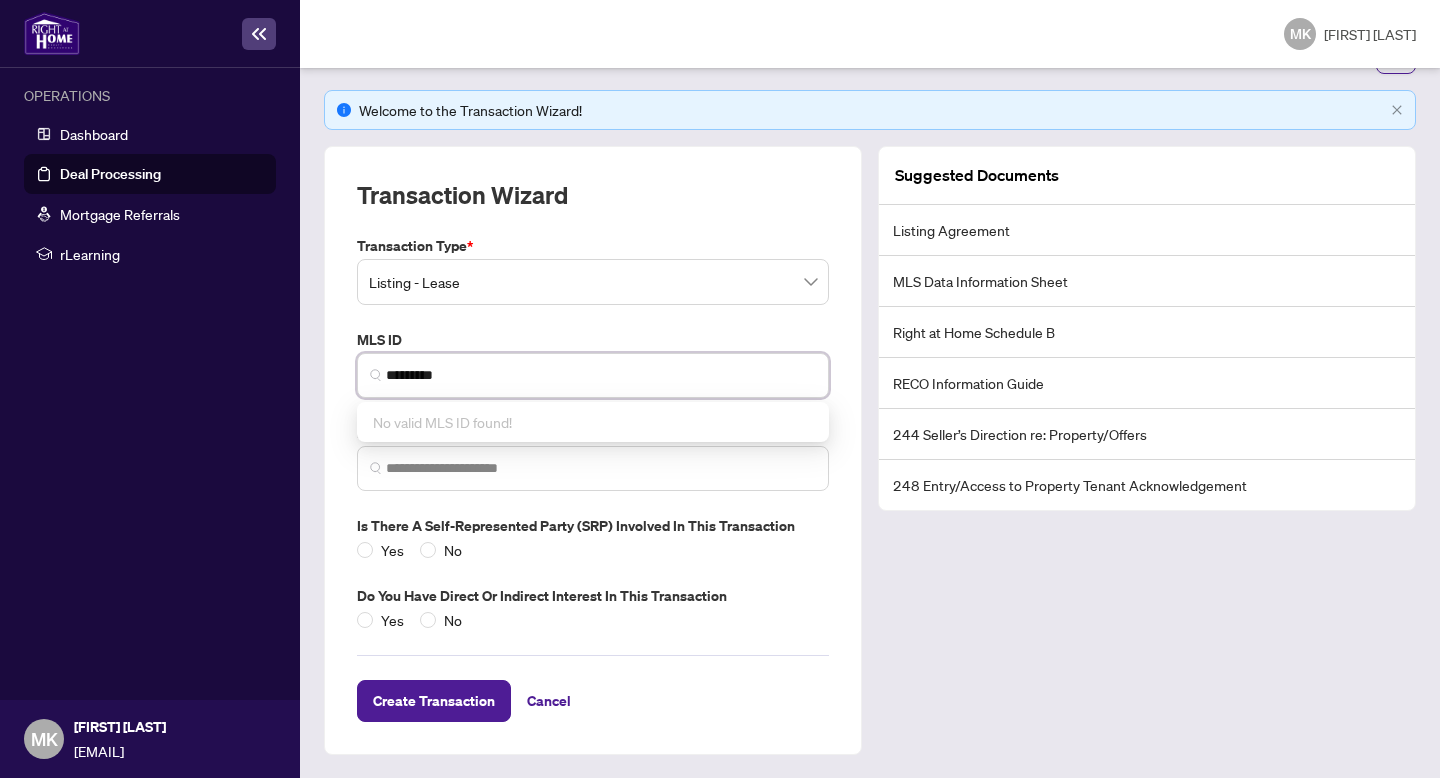 type on "*********" 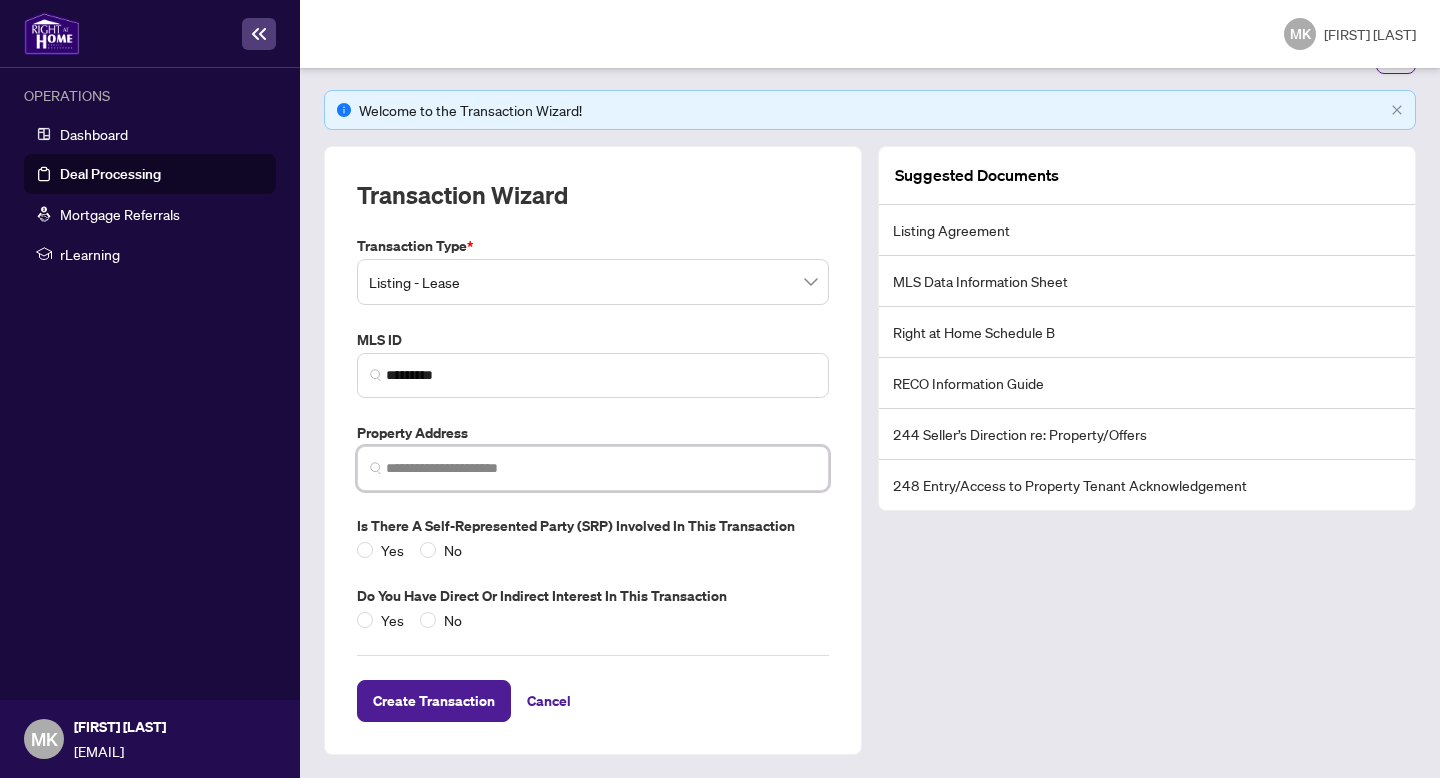 click at bounding box center [601, 468] 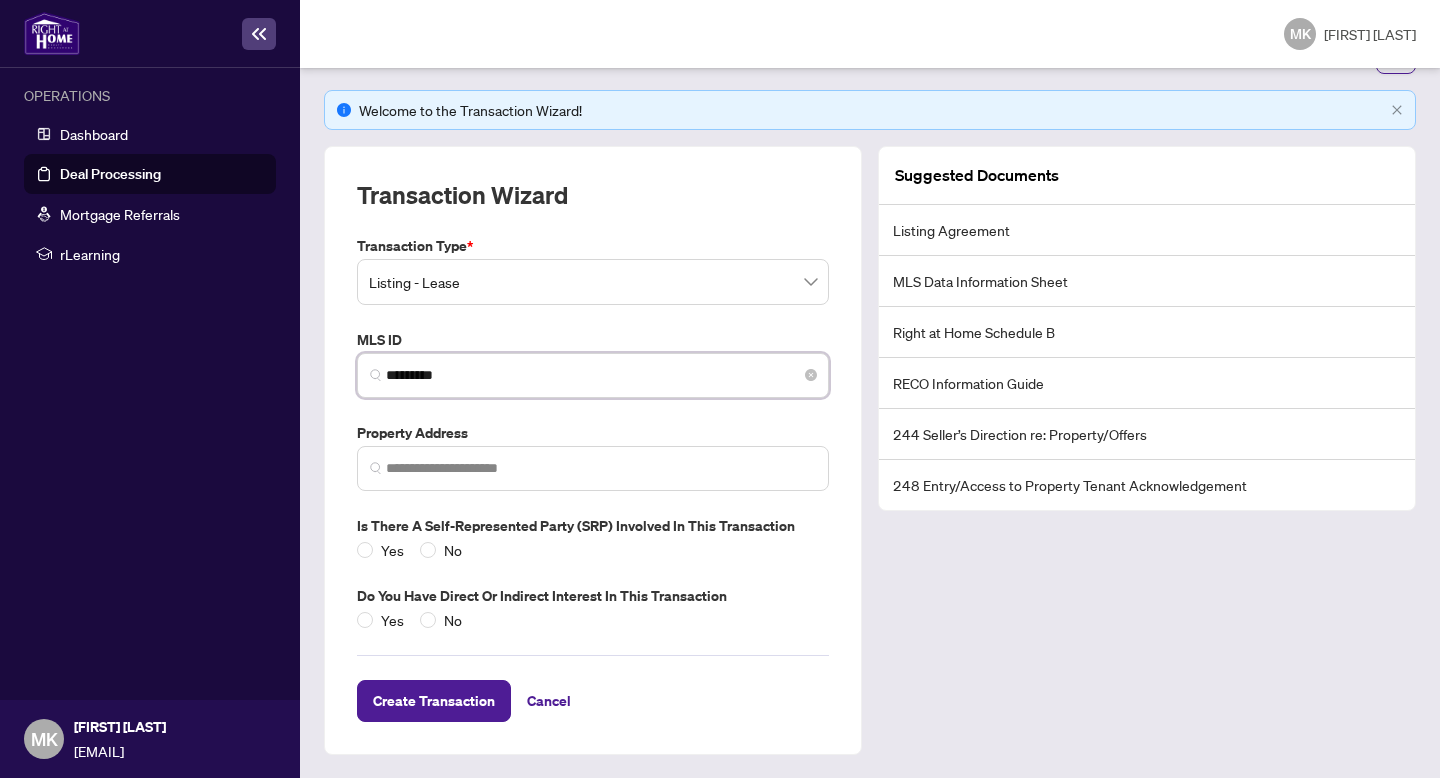 click on "*********" at bounding box center (601, 375) 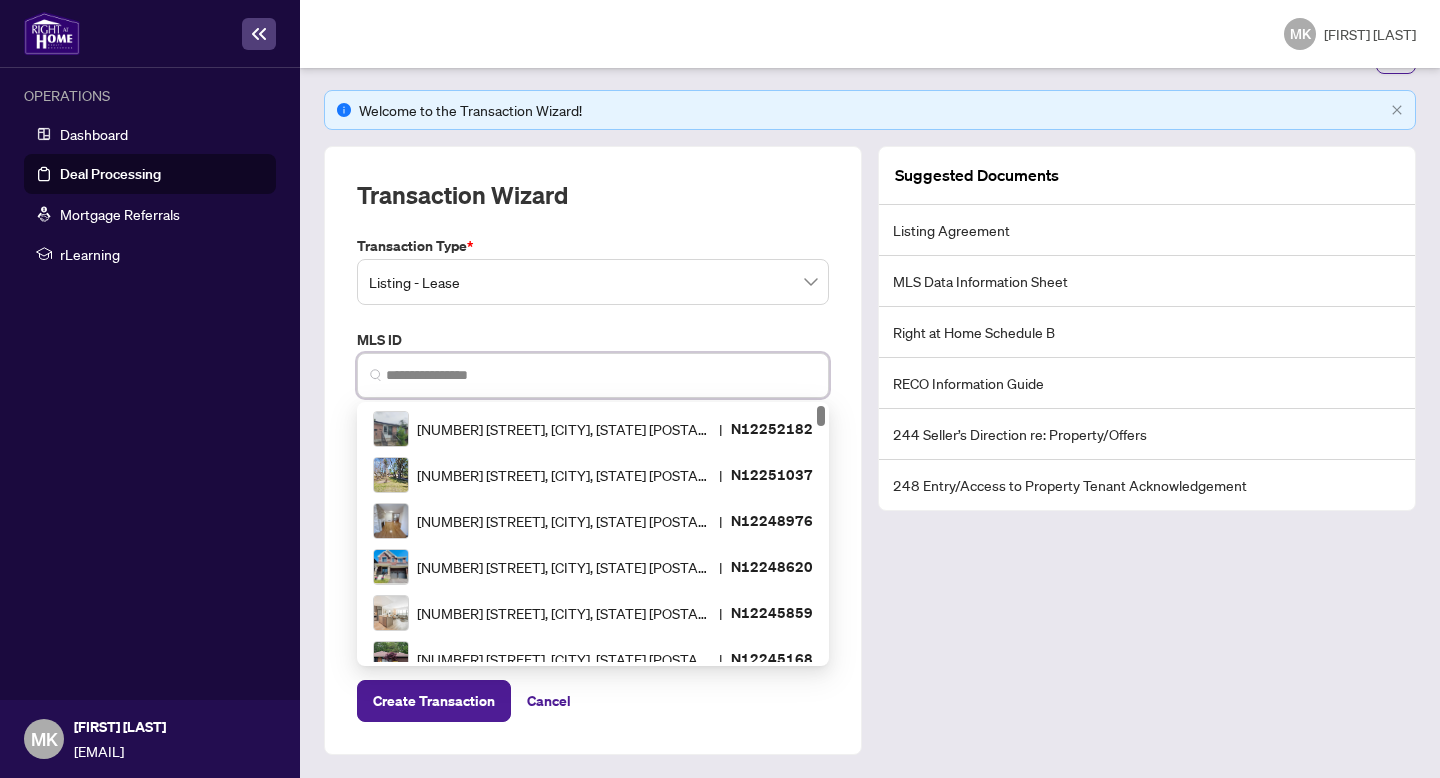 paste on "*********" 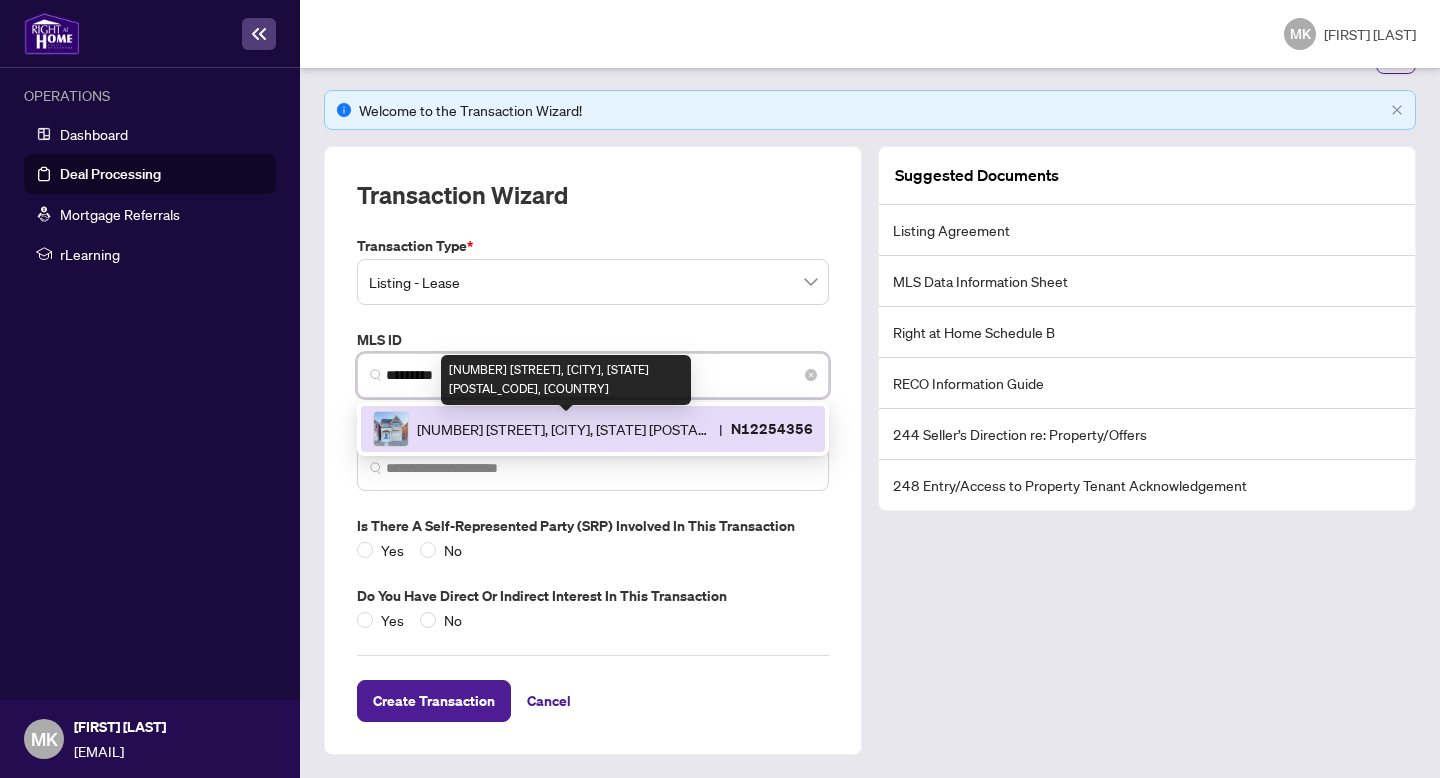 click on "[NUMBER] [STREET], [CITY], [STATE] [POSTAL_CODE], [COUNTRY]" at bounding box center [564, 429] 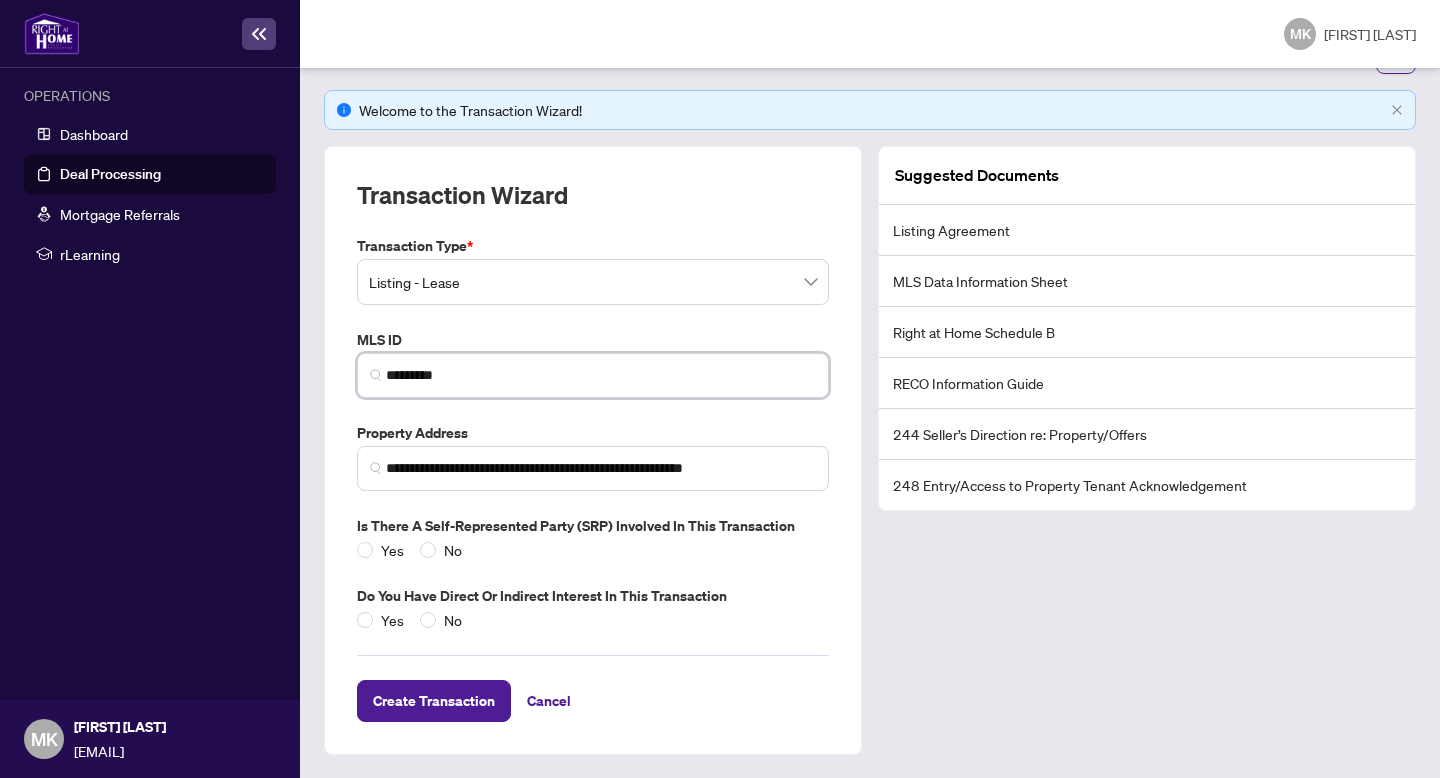type on "*********" 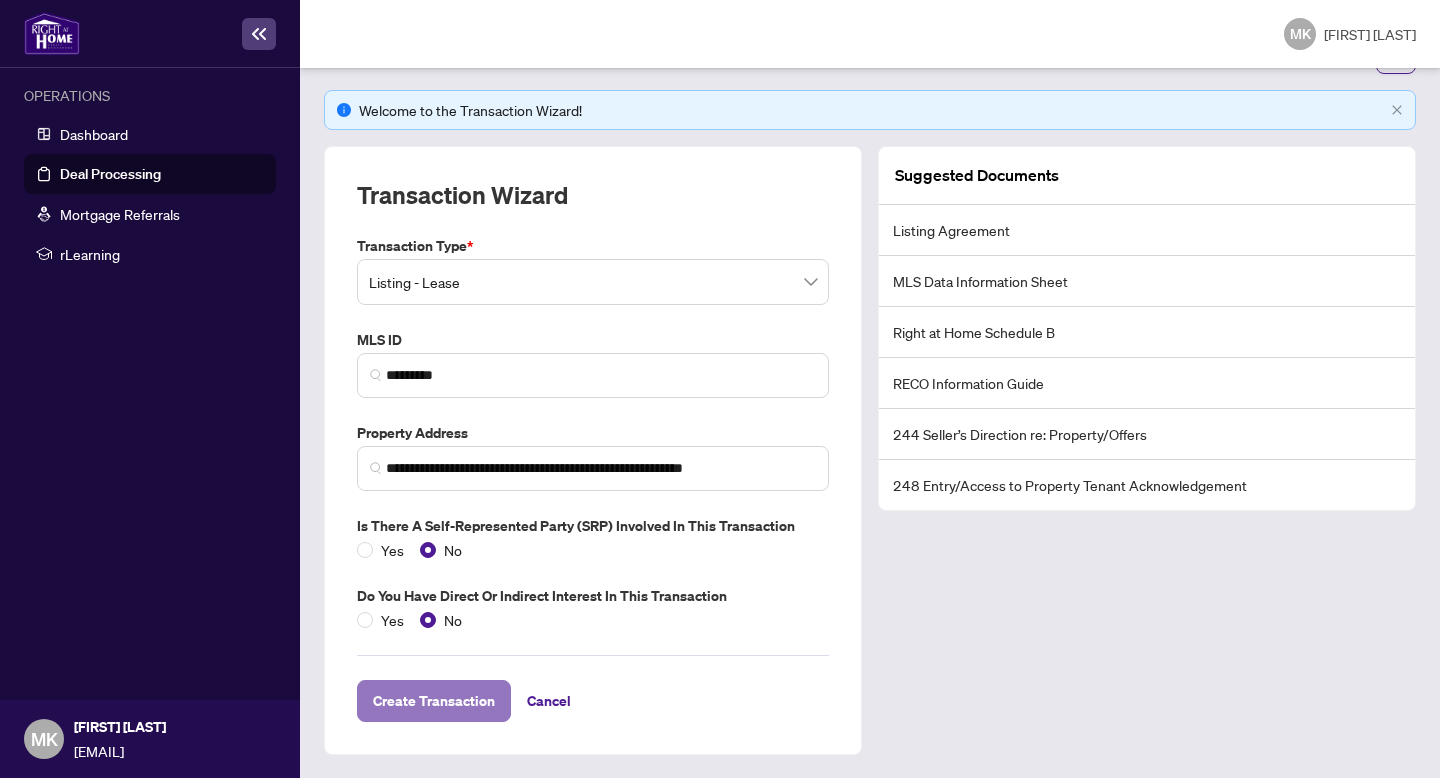 click on "Create Transaction" at bounding box center [434, 701] 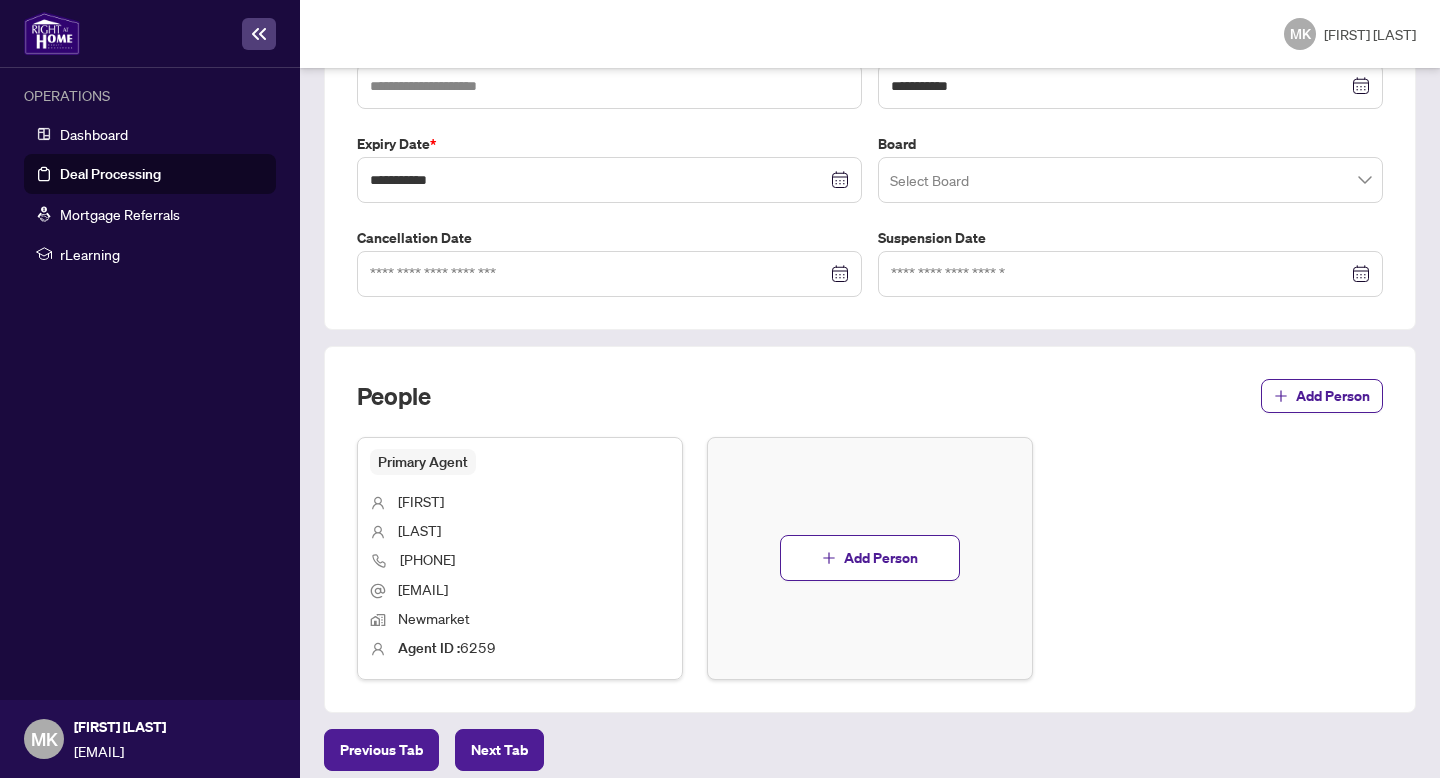 scroll, scrollTop: 572, scrollLeft: 0, axis: vertical 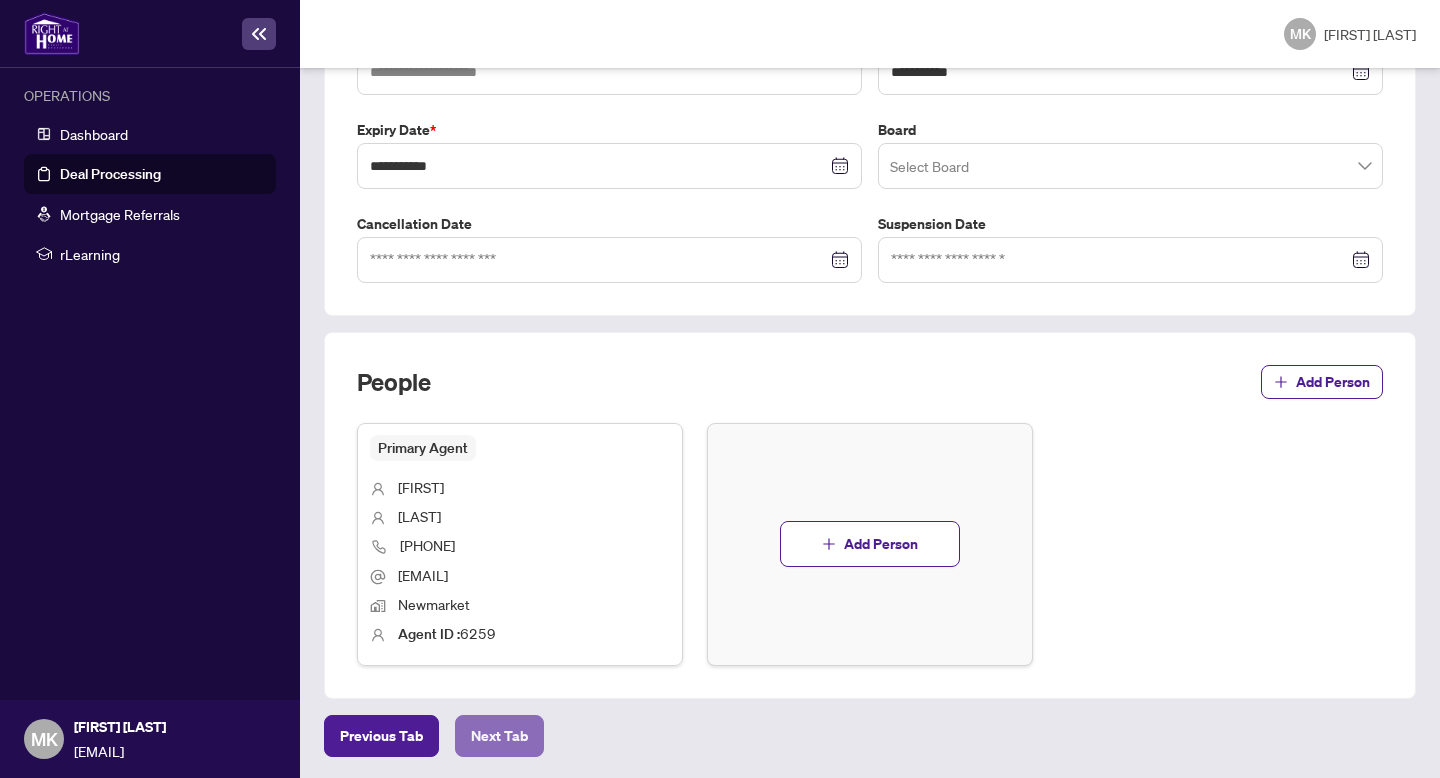 click on "Next Tab" at bounding box center [381, 736] 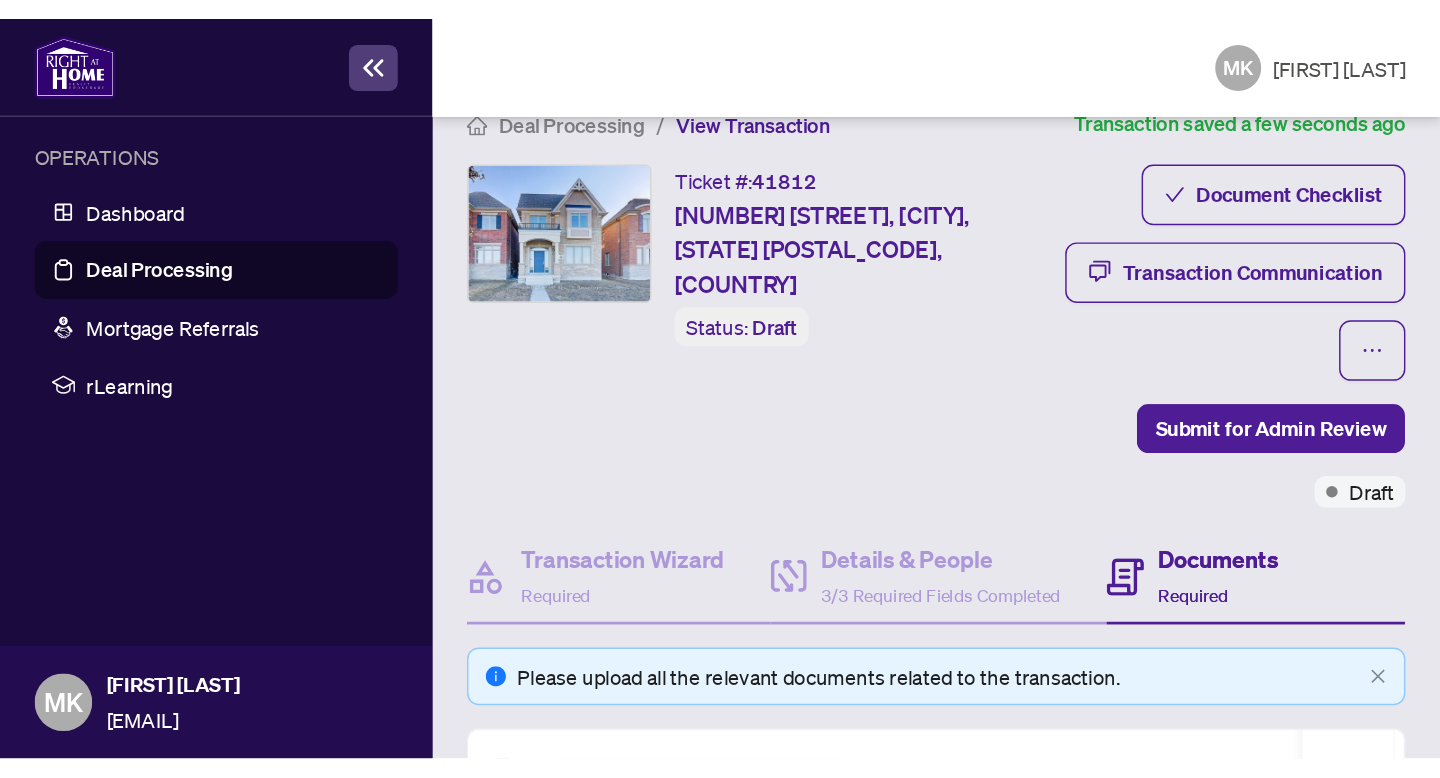 scroll, scrollTop: 0, scrollLeft: 0, axis: both 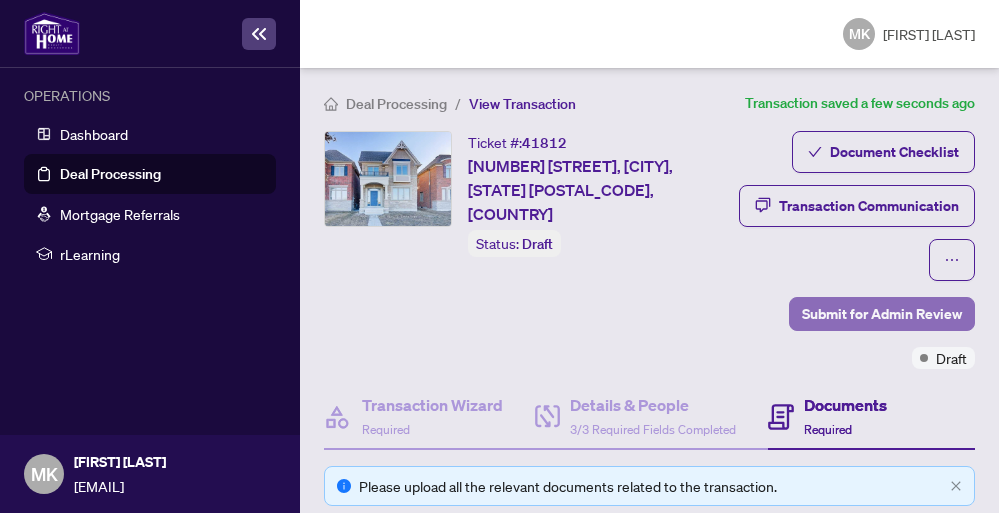 click on "Submit for Admin Review" at bounding box center [882, 314] 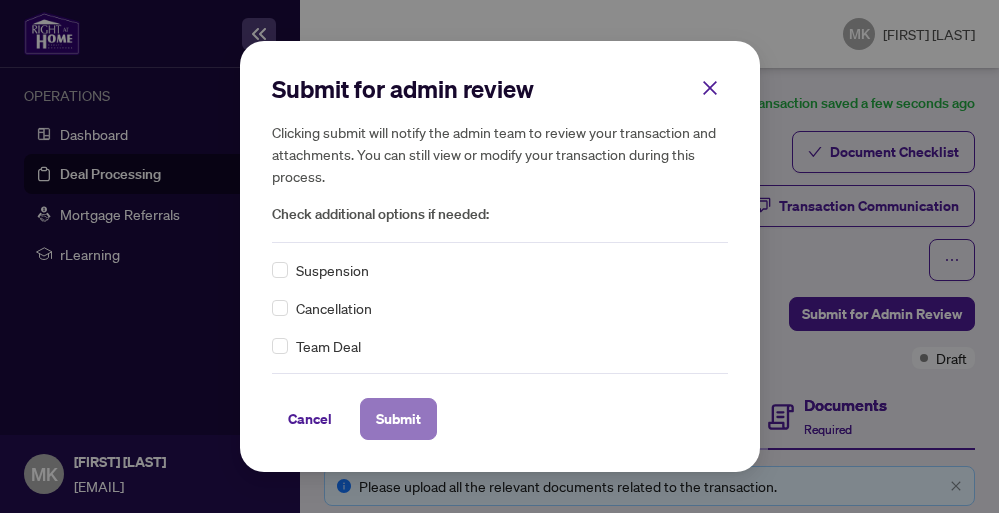 click on "Submit" at bounding box center [398, 419] 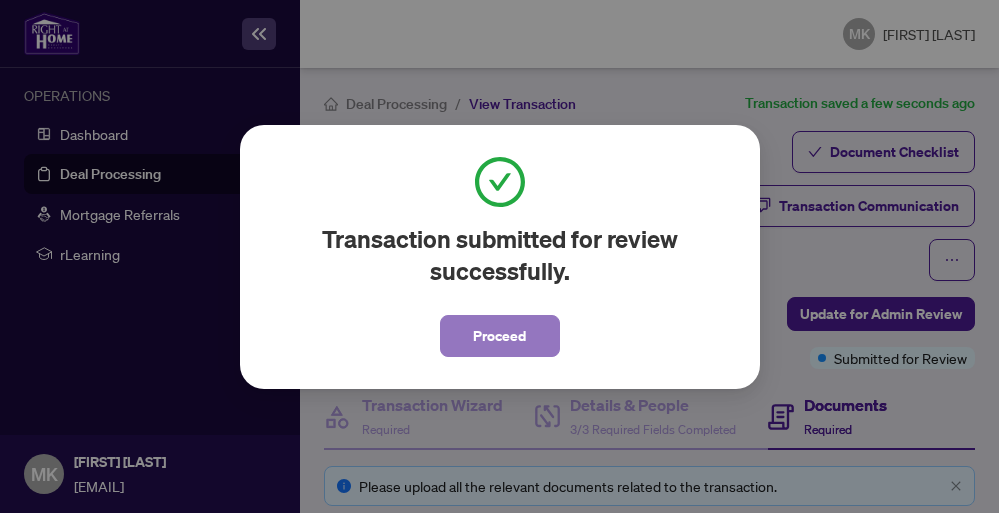 click on "Proceed" at bounding box center (499, 336) 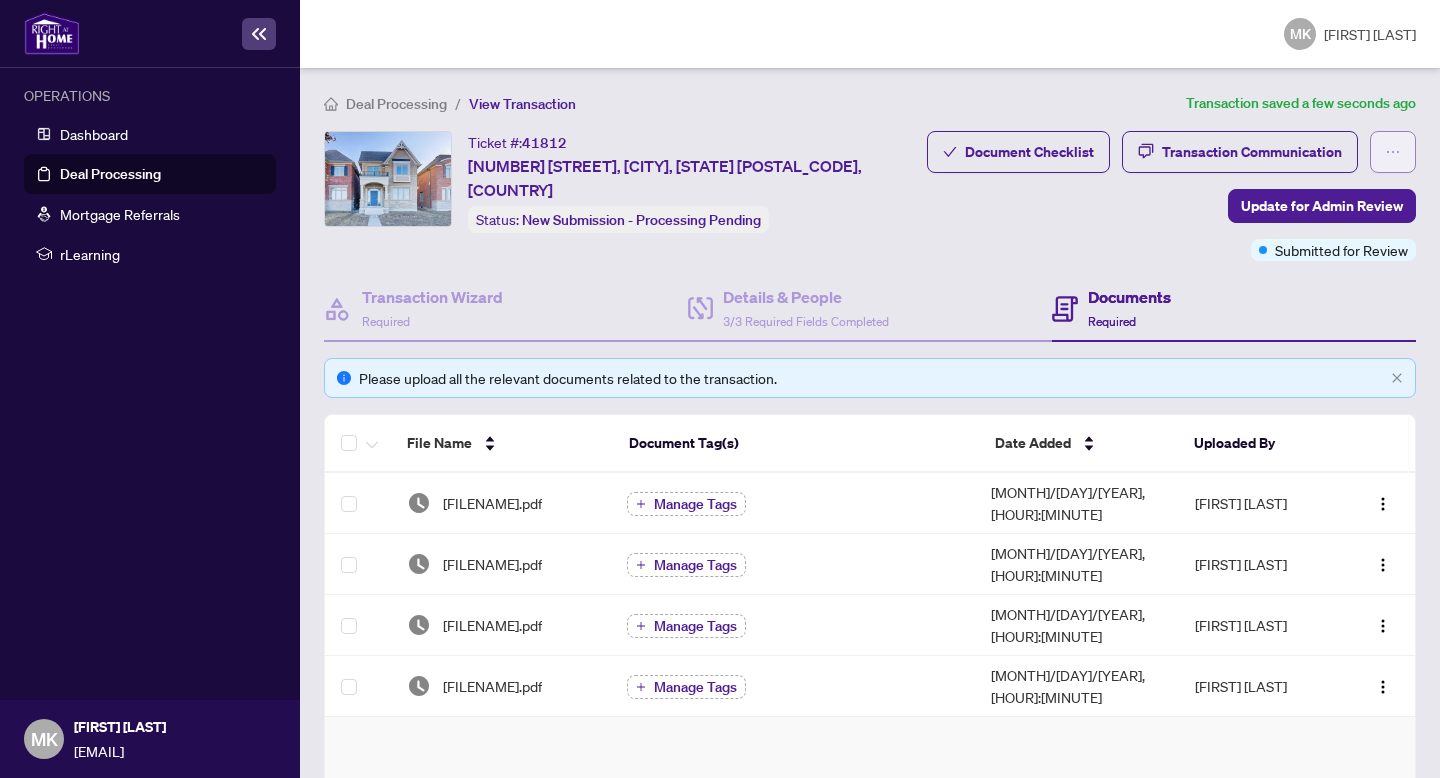 click at bounding box center [1393, 152] 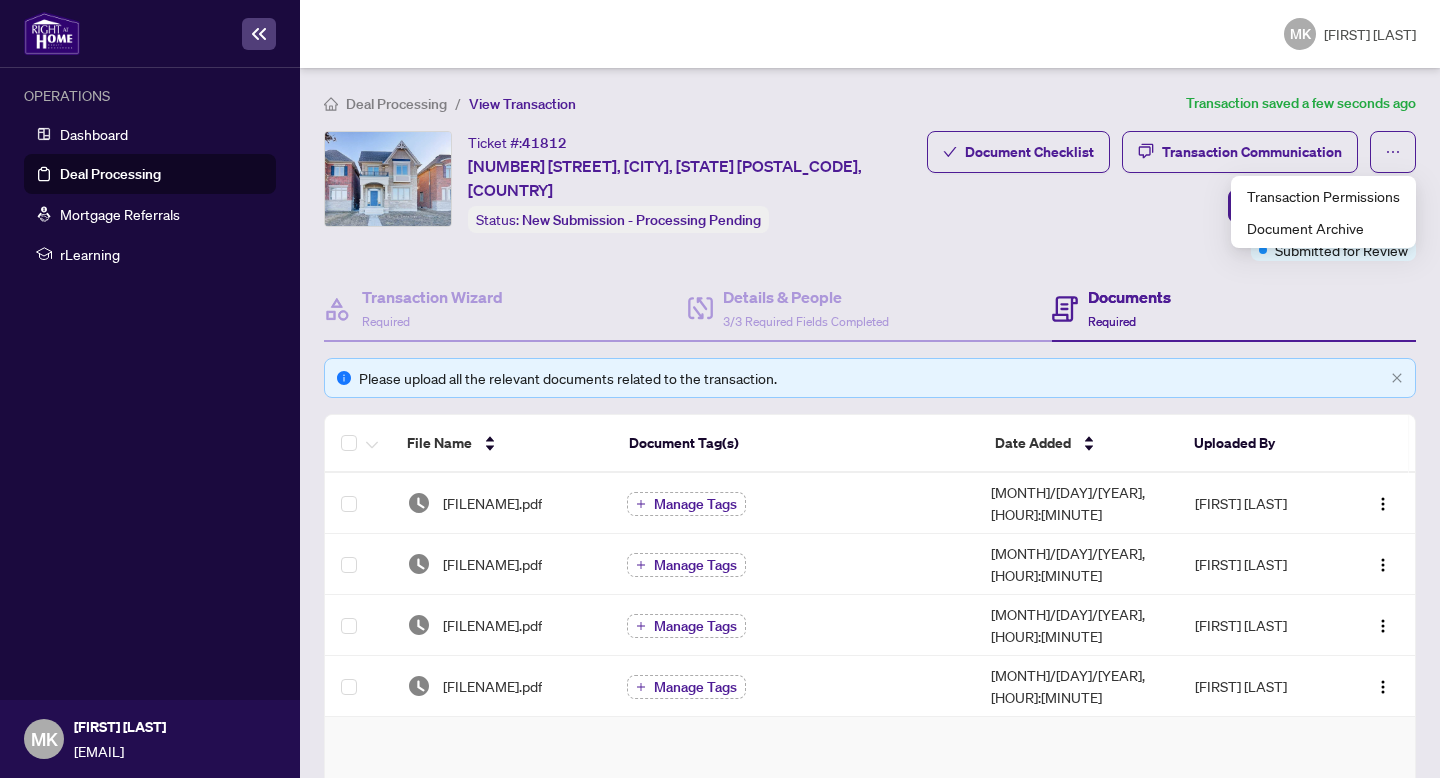 click on "Document Checklist Transaction Communication Update for Admin Review Submitted for Review" at bounding box center [1171, 196] 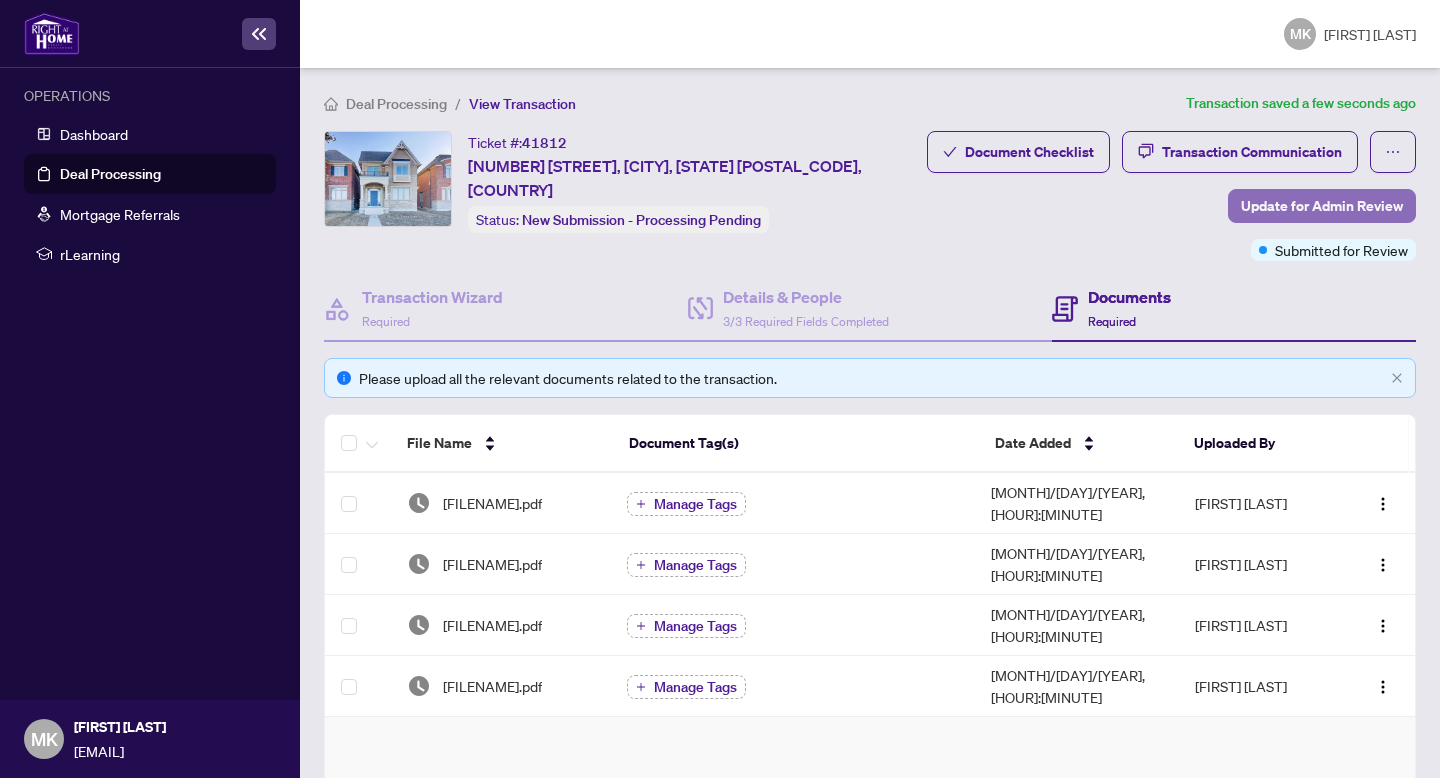 click on "Update for Admin Review" at bounding box center (1322, 206) 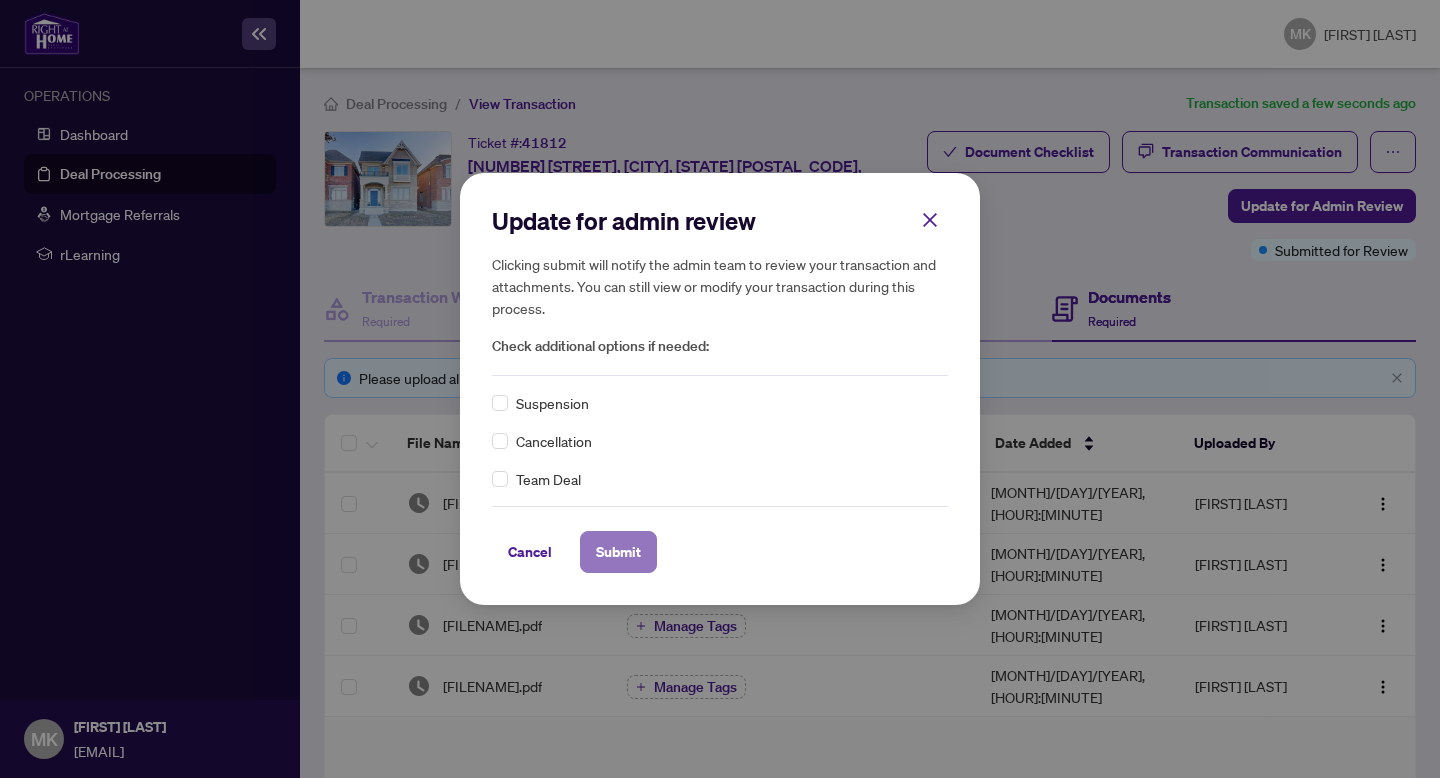 click on "Submit" at bounding box center (618, 552) 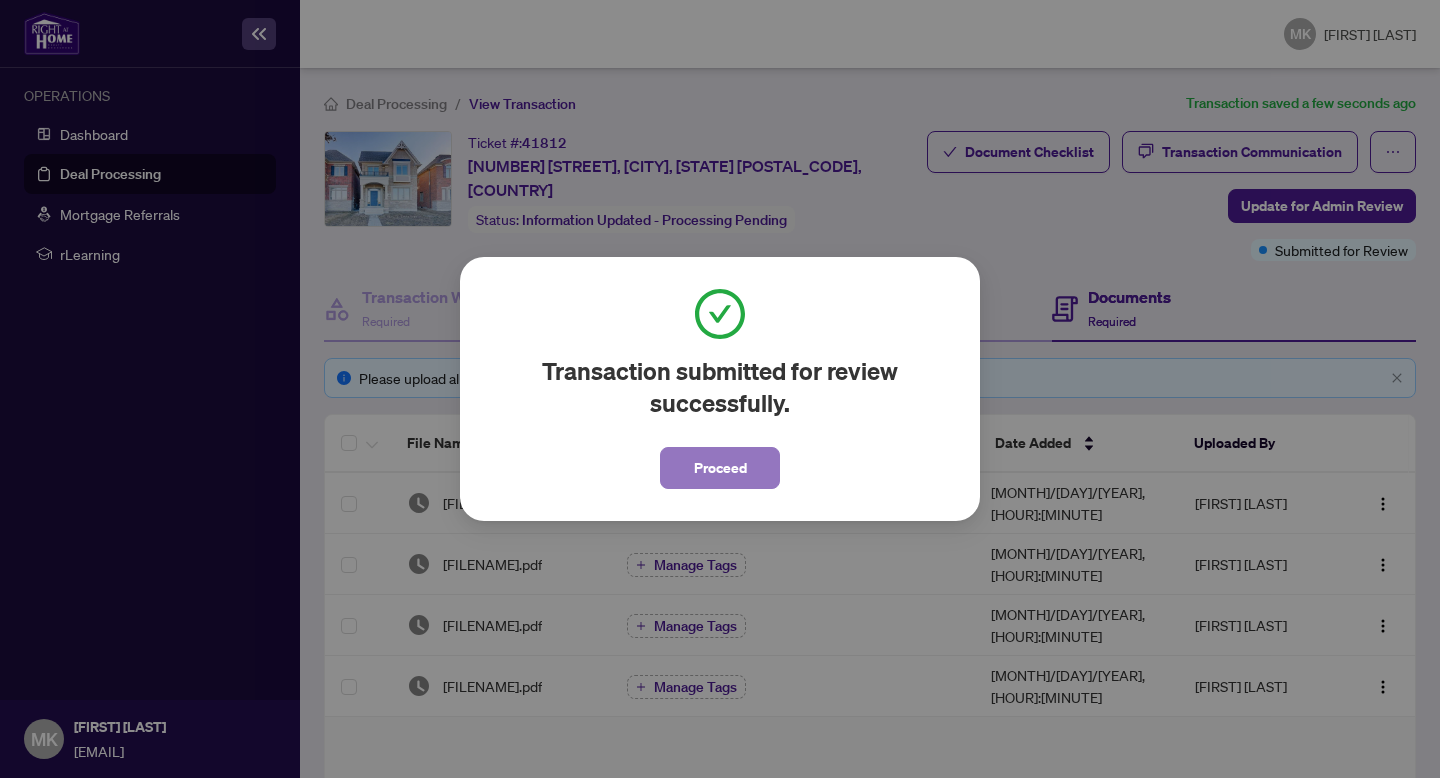click on "Proceed" at bounding box center (720, 468) 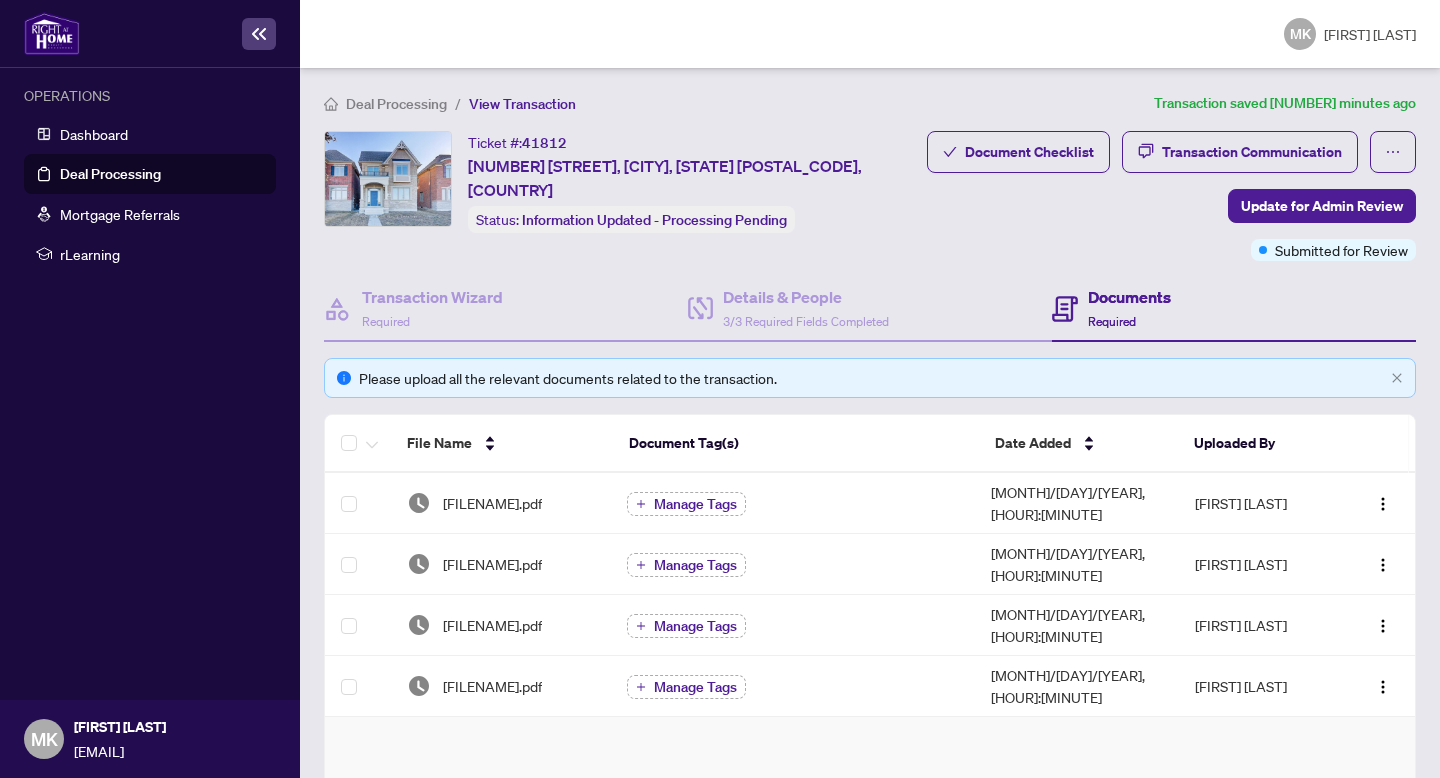 click on "Deal Processing" at bounding box center (110, 174) 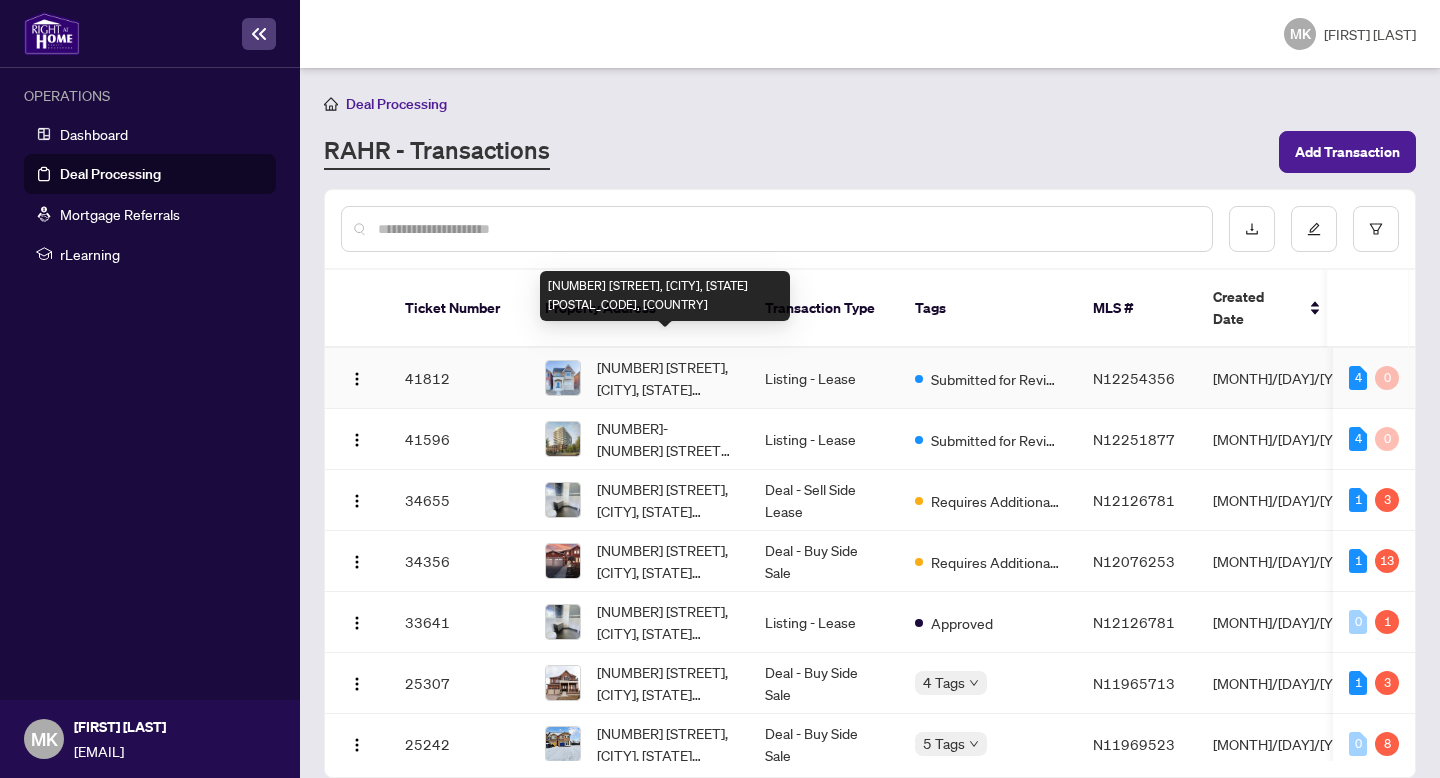 click on "[NUMBER] [STREET], [CITY], [STATE] [POSTAL_CODE], [COUNTRY]" at bounding box center (665, 378) 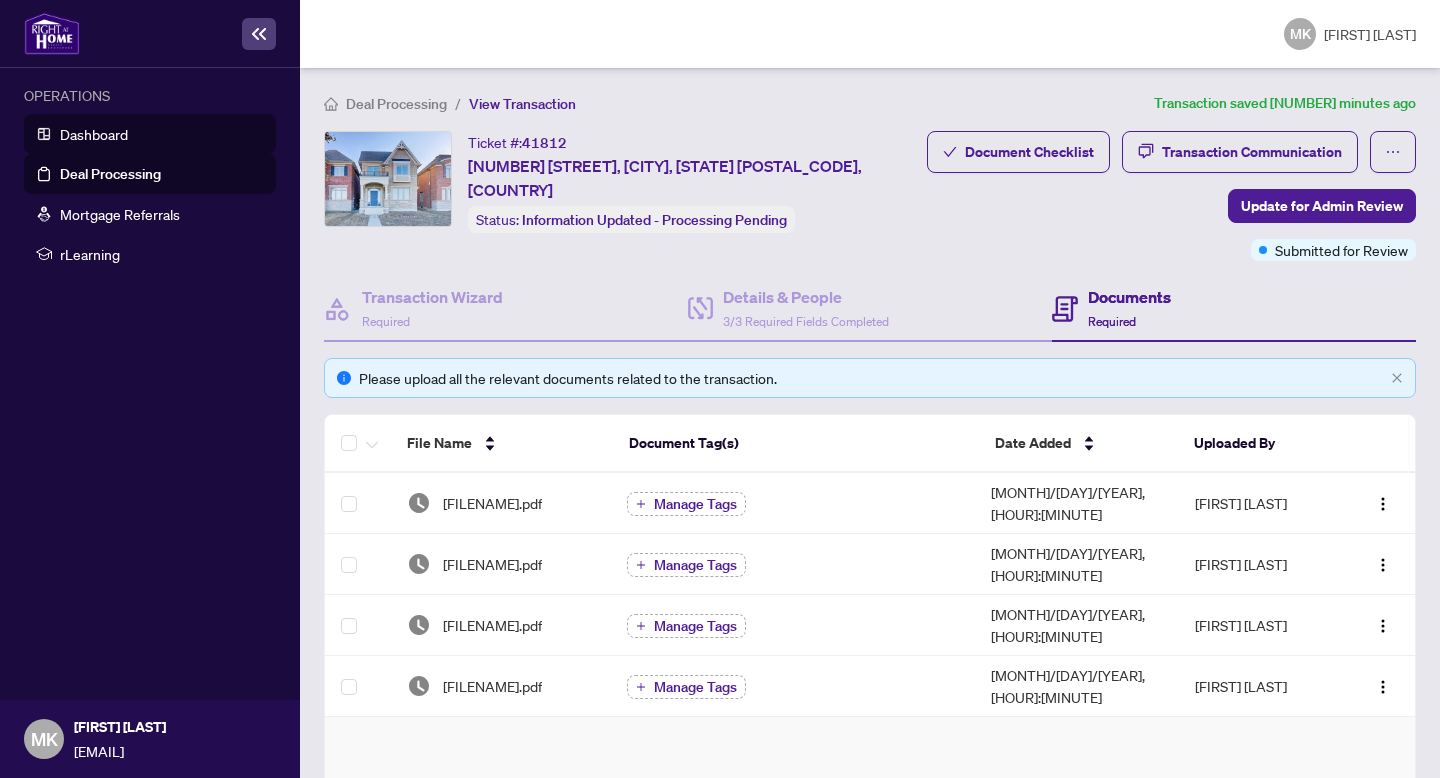 click on "Dashboard" at bounding box center (94, 134) 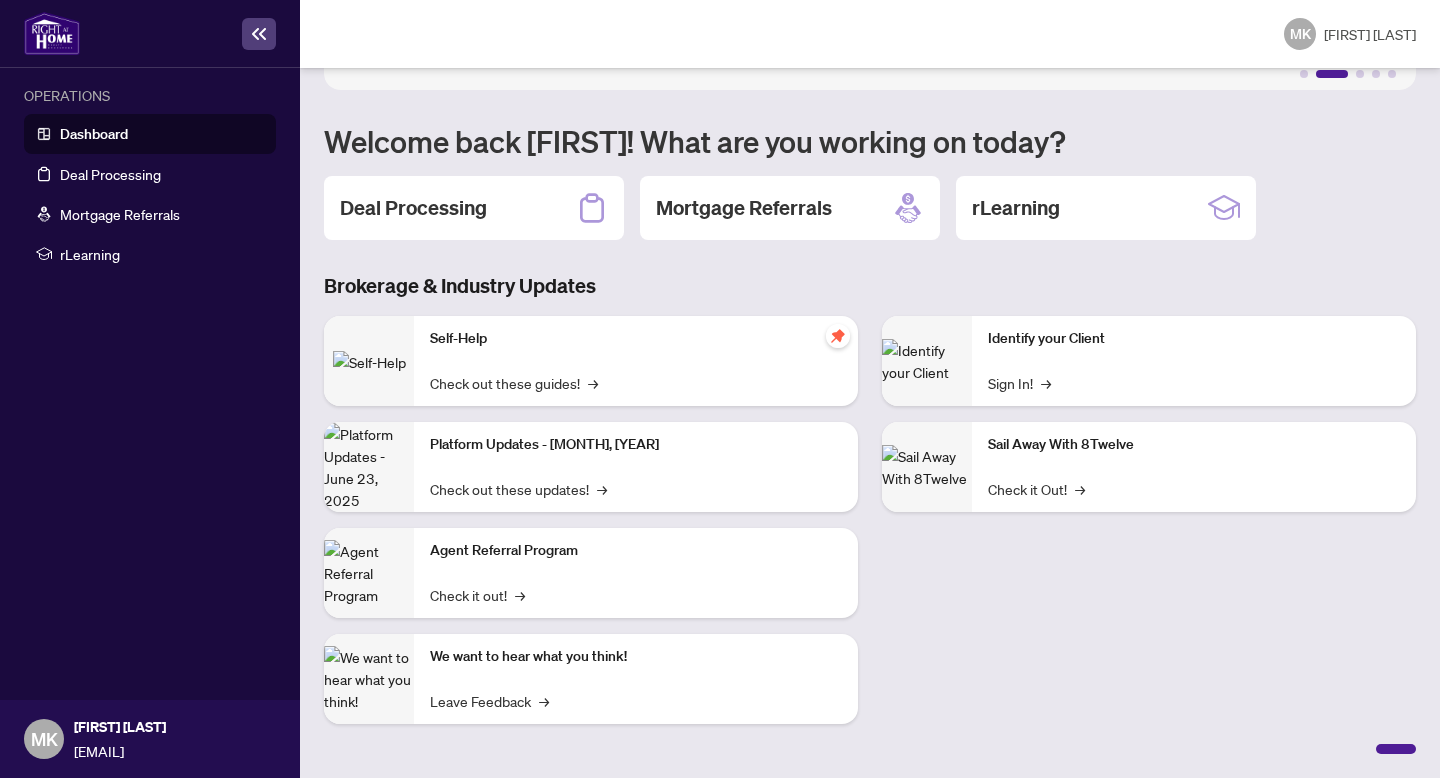 scroll, scrollTop: 0, scrollLeft: 0, axis: both 